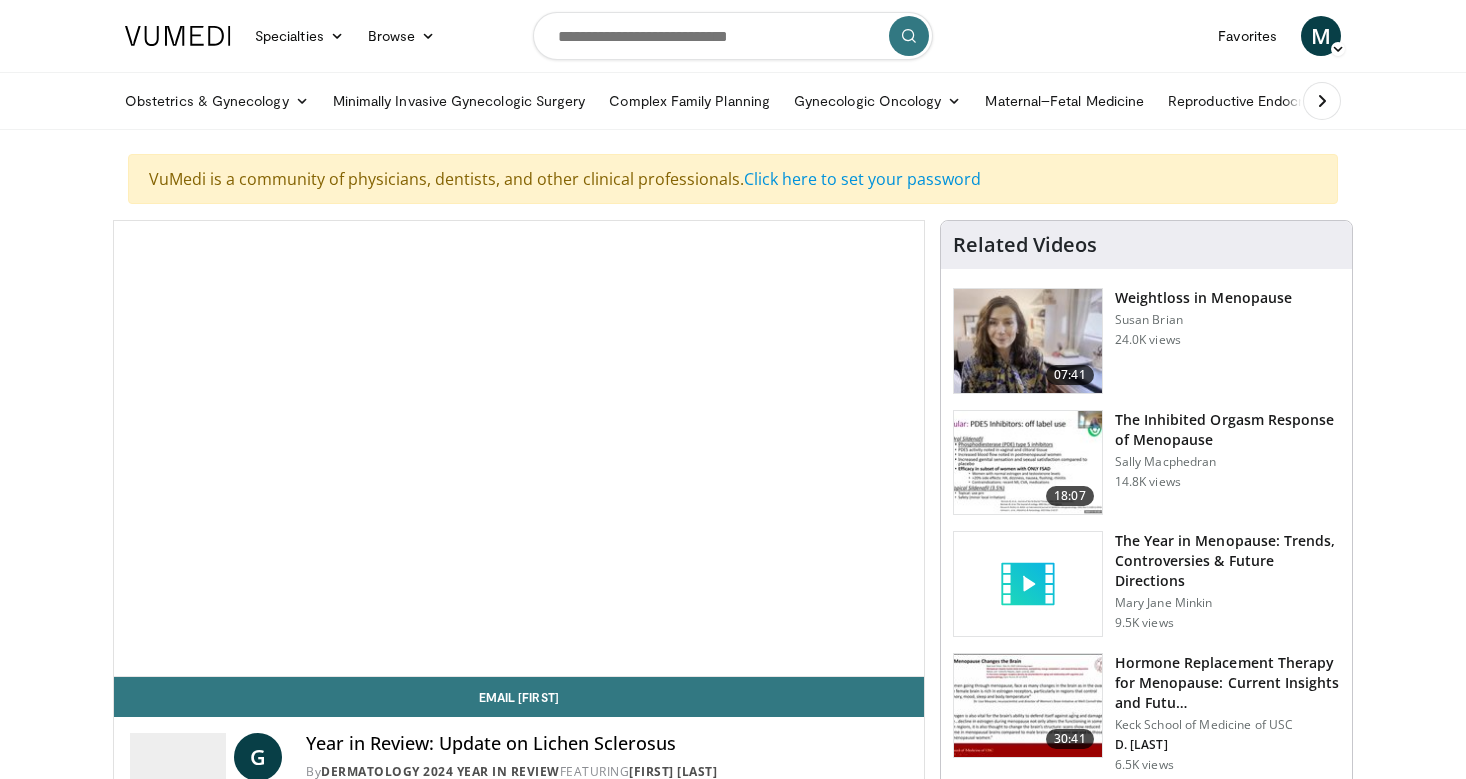 scroll, scrollTop: 0, scrollLeft: 0, axis: both 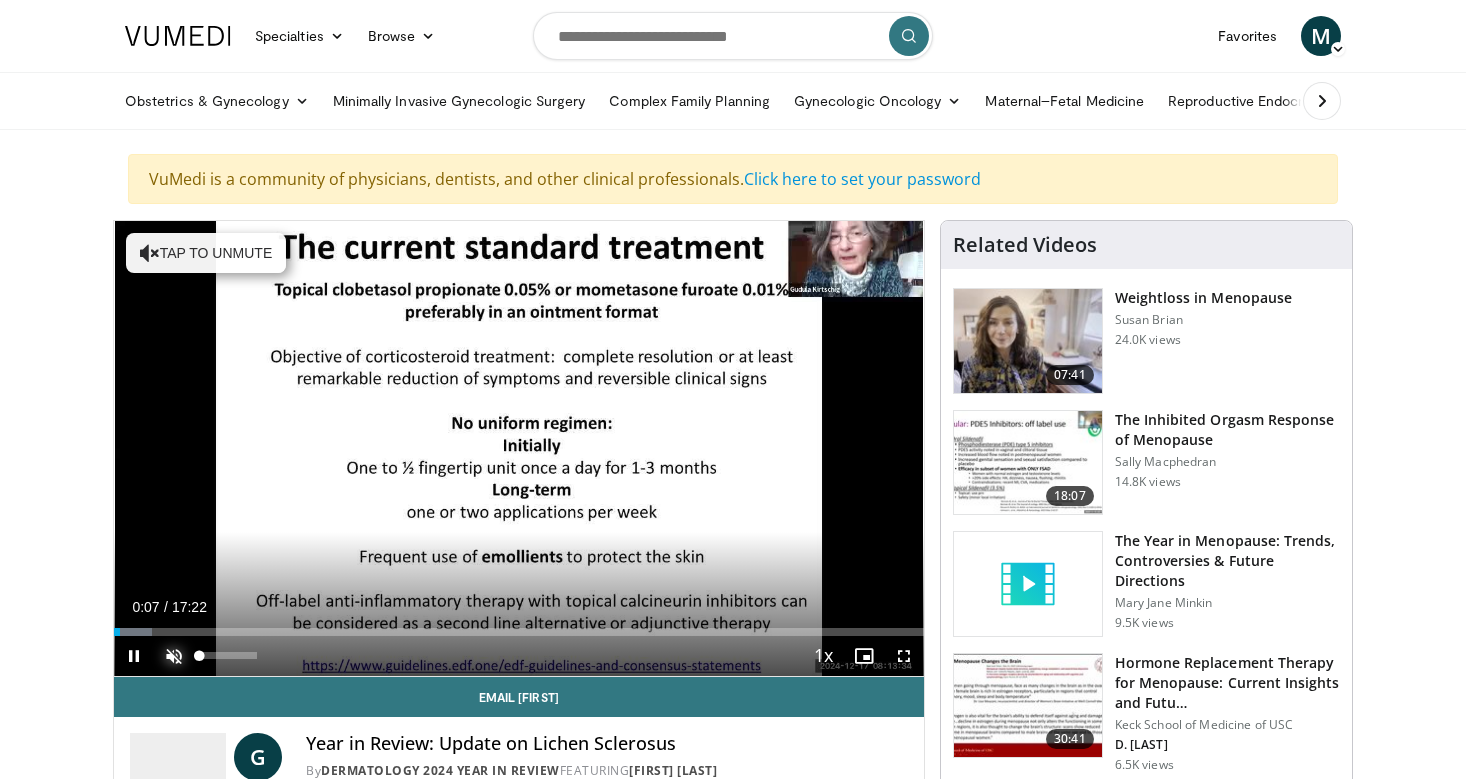 click at bounding box center (174, 656) 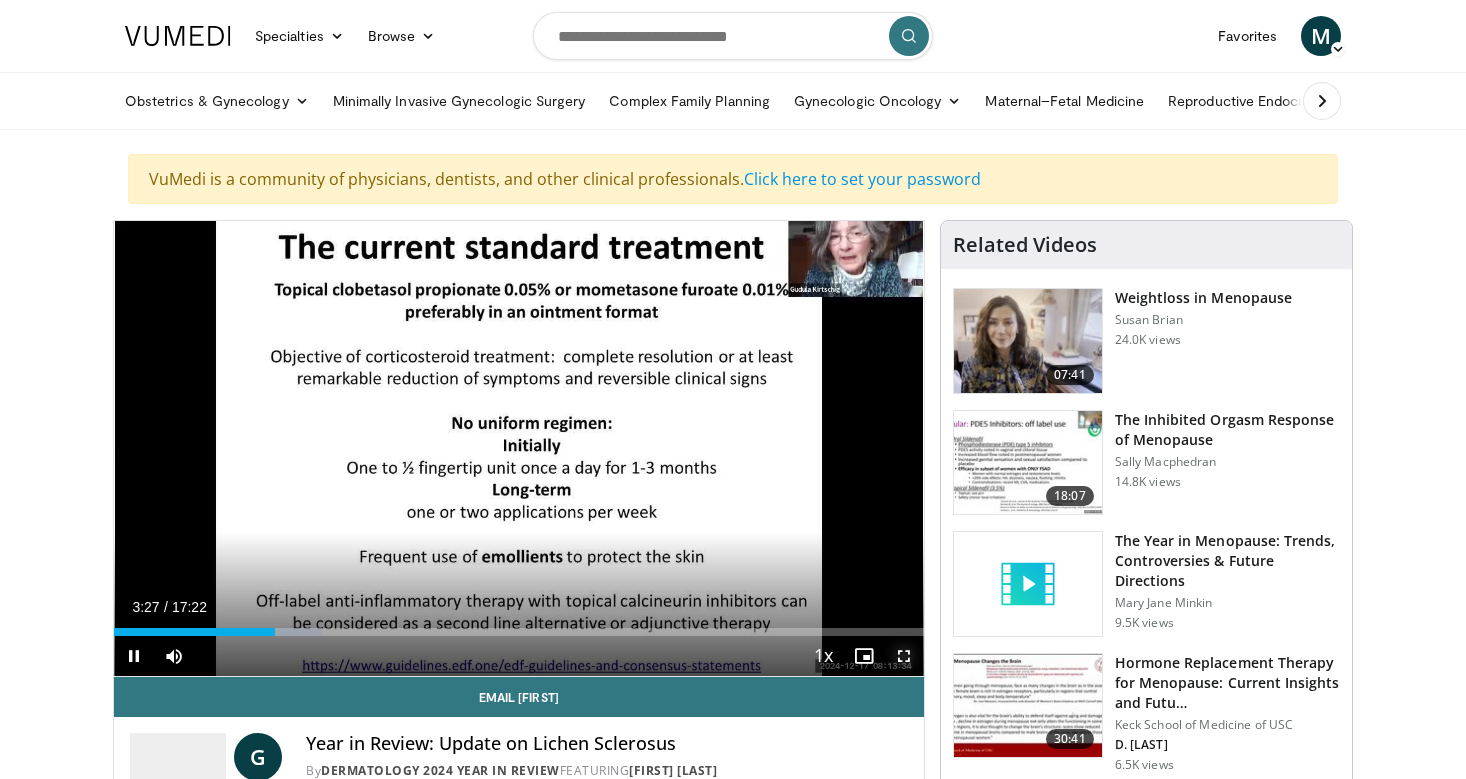 click at bounding box center [904, 656] 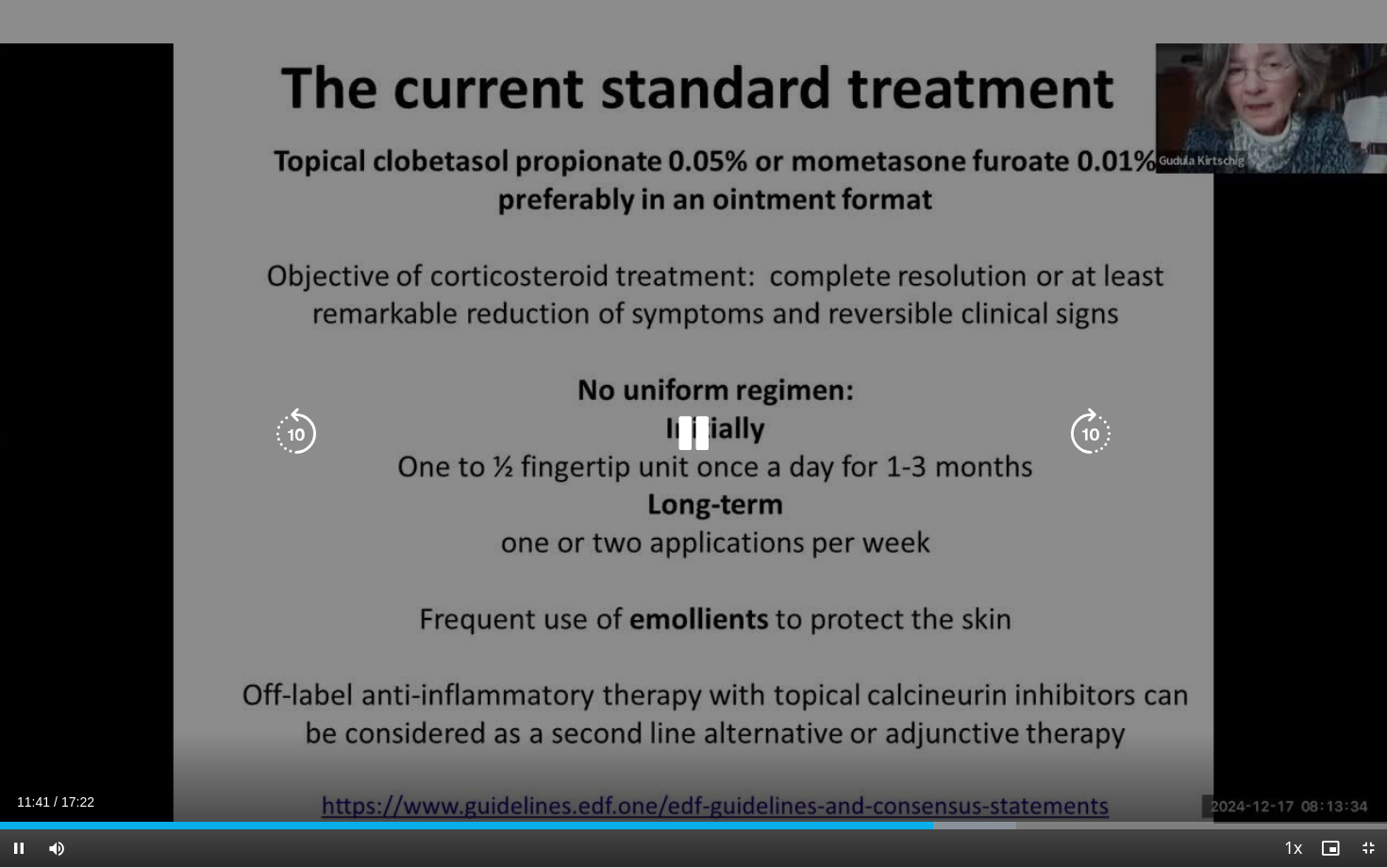 click at bounding box center (694, 434) 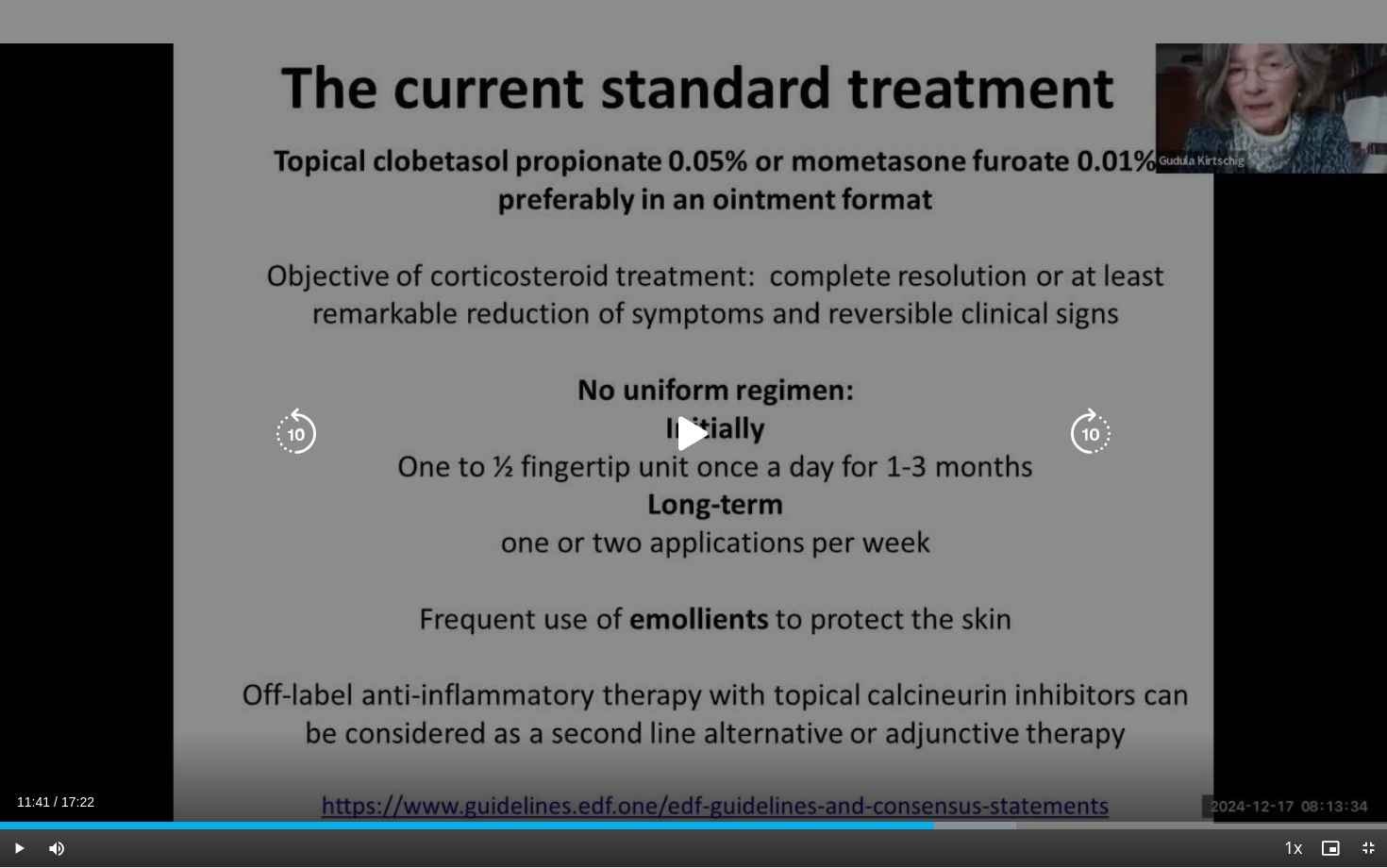 click at bounding box center (694, 434) 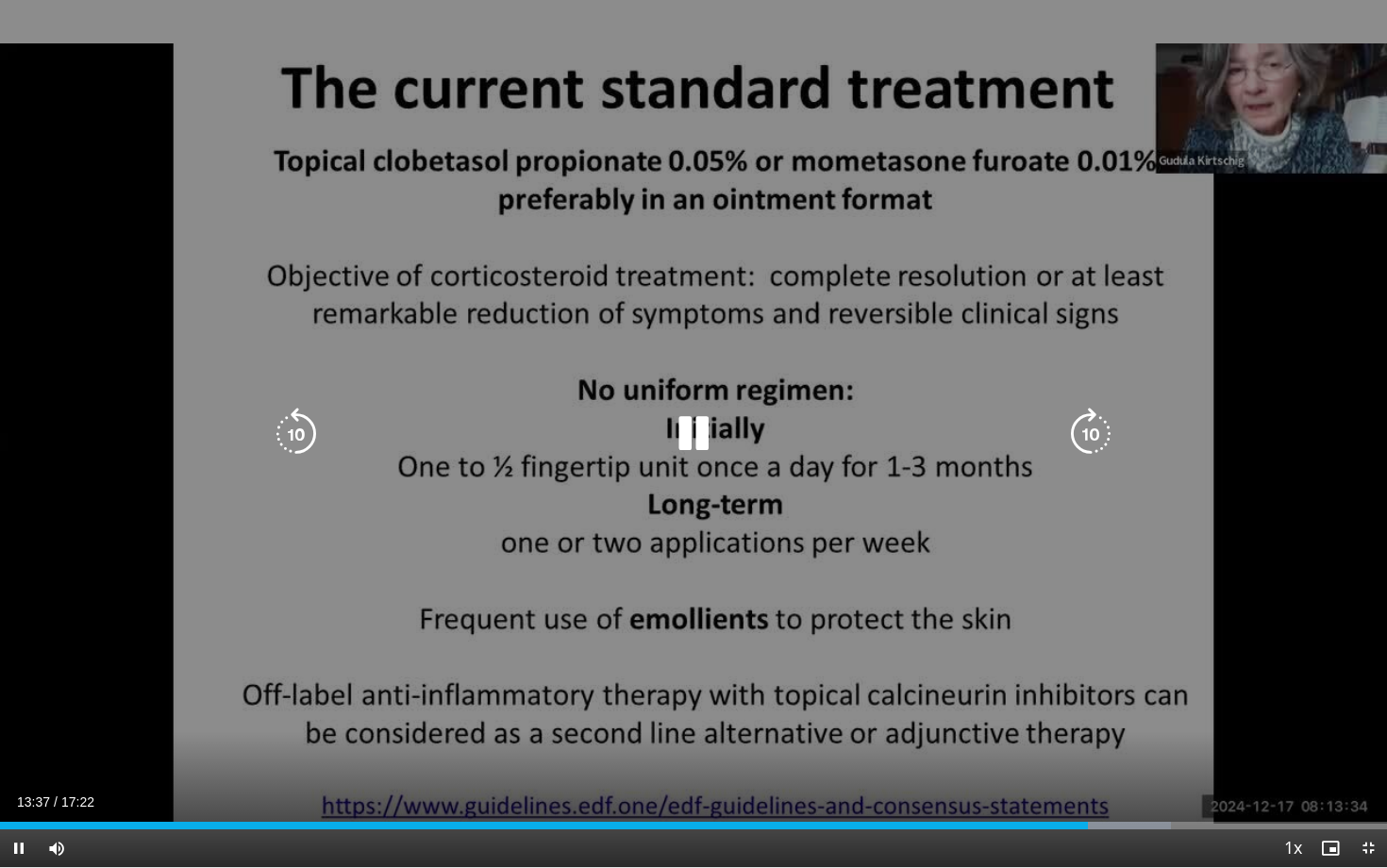 click at bounding box center [694, 434] 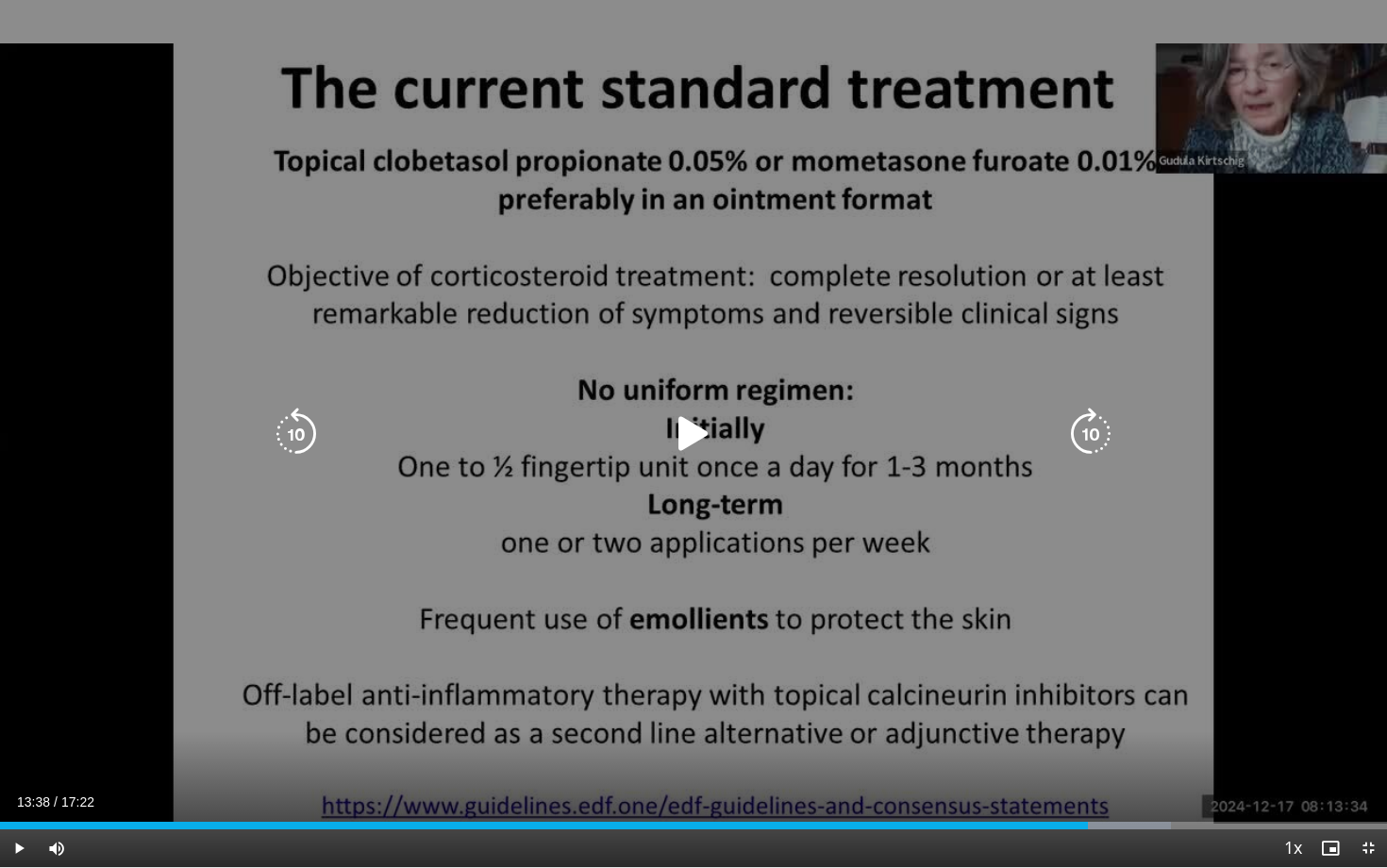 click at bounding box center [694, 434] 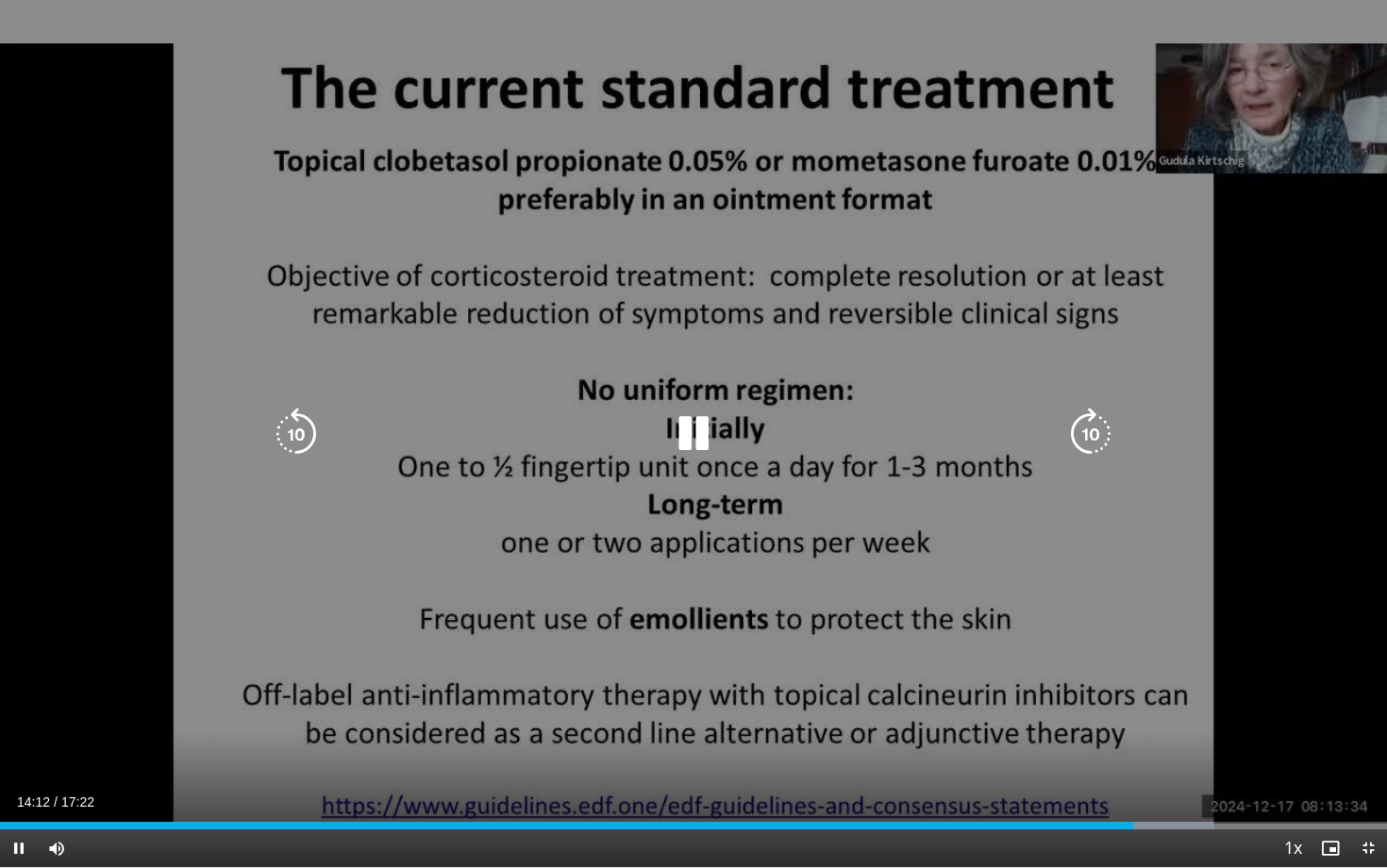 click at bounding box center (694, 434) 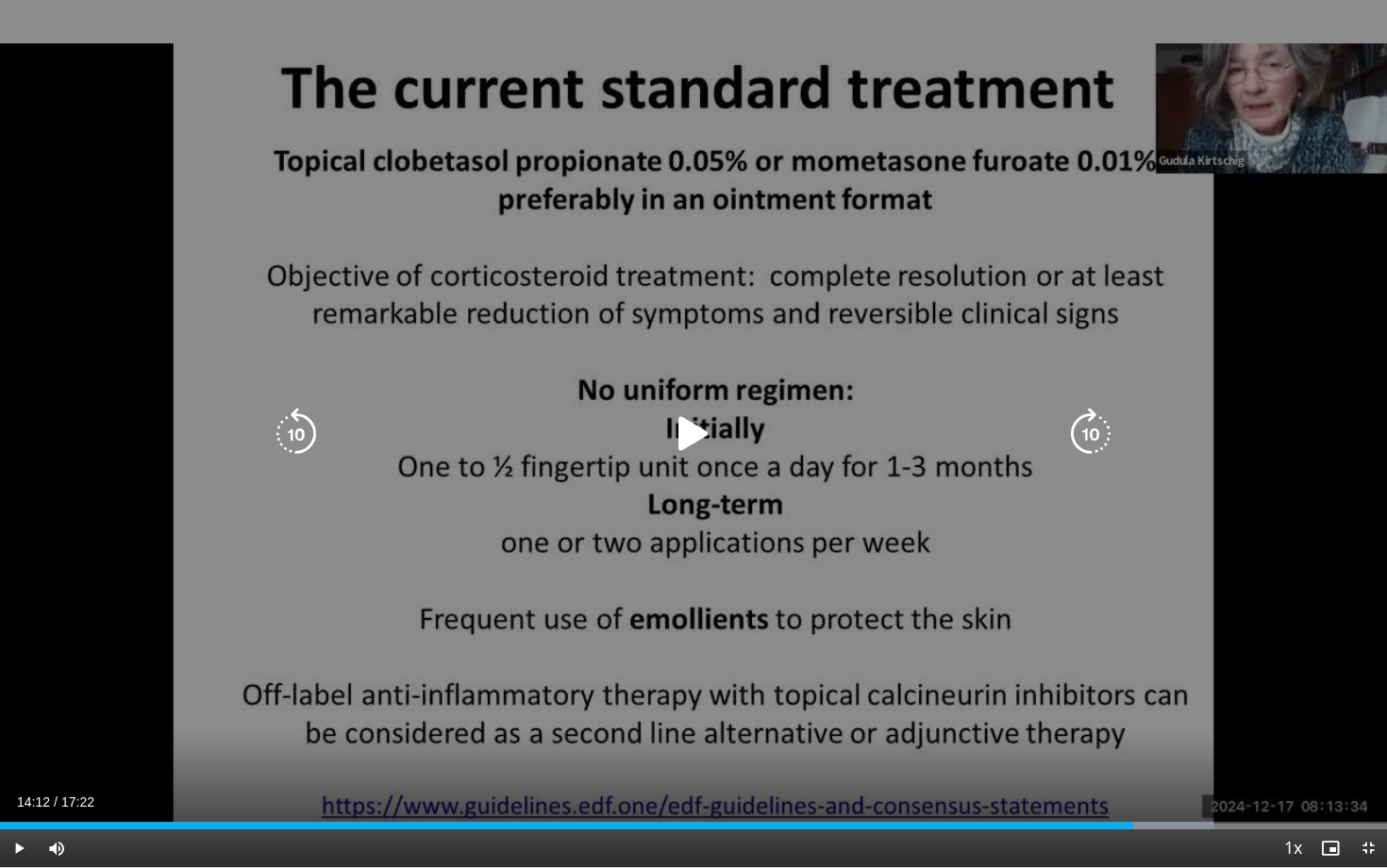 click at bounding box center [694, 434] 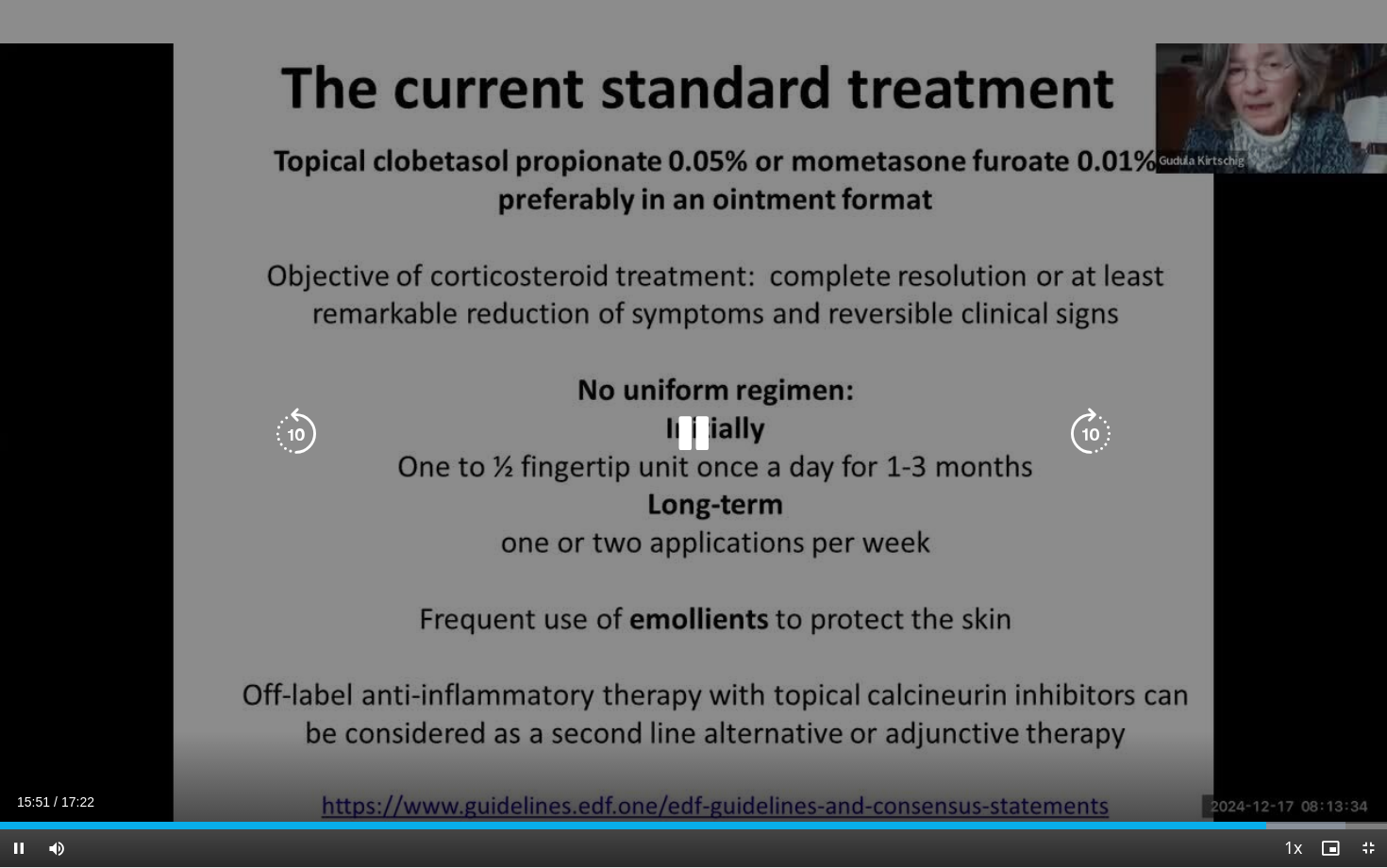 click at bounding box center (694, 434) 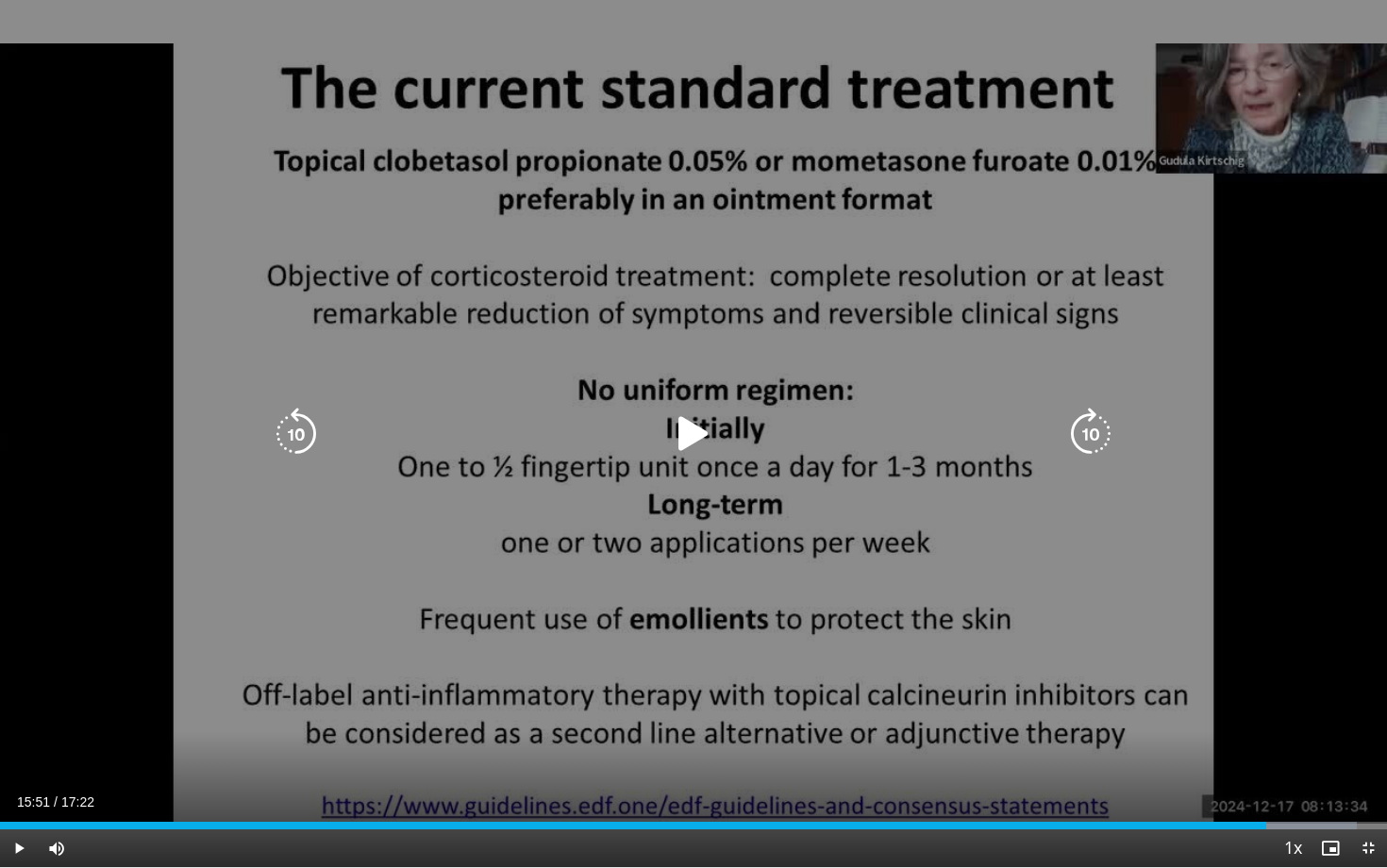 click at bounding box center (694, 434) 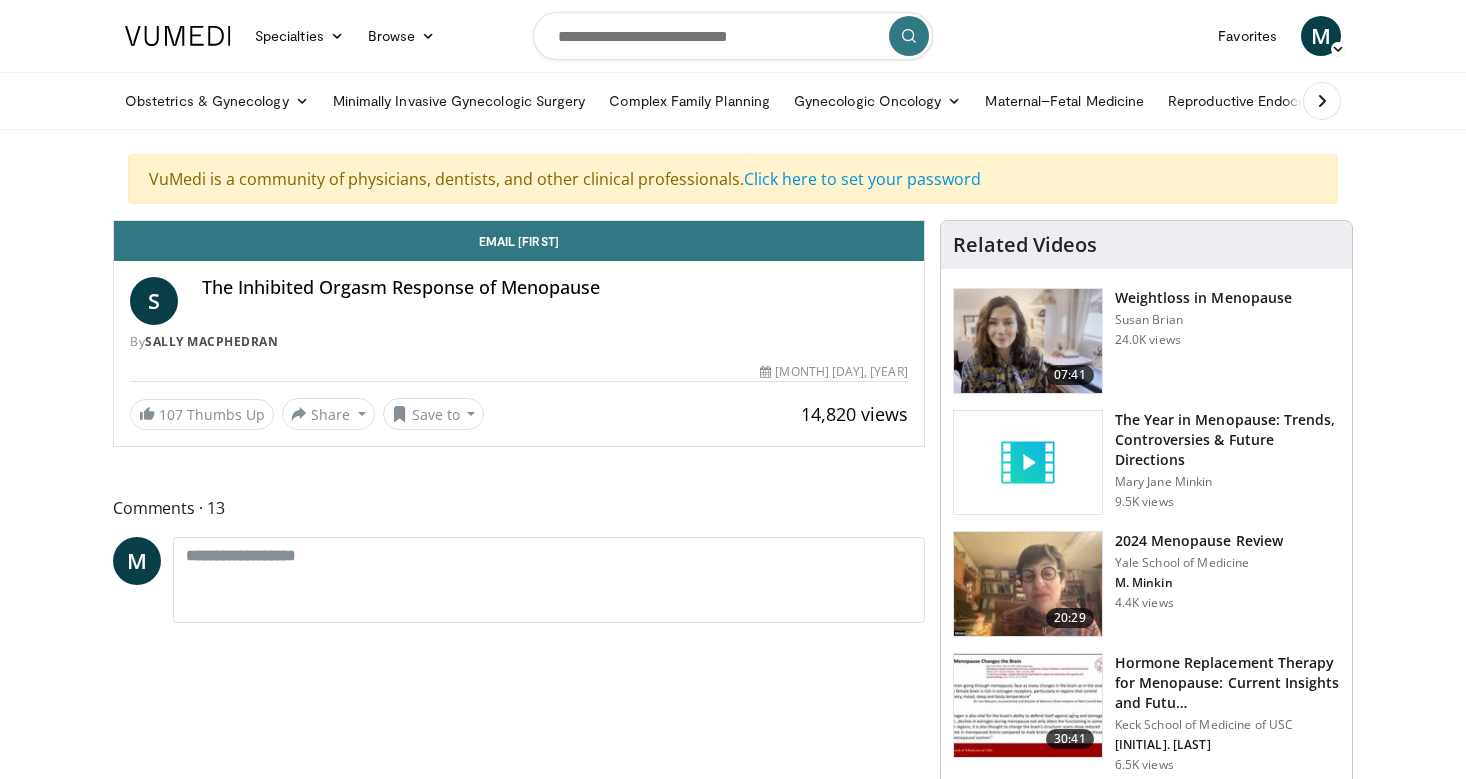 scroll, scrollTop: 0, scrollLeft: 0, axis: both 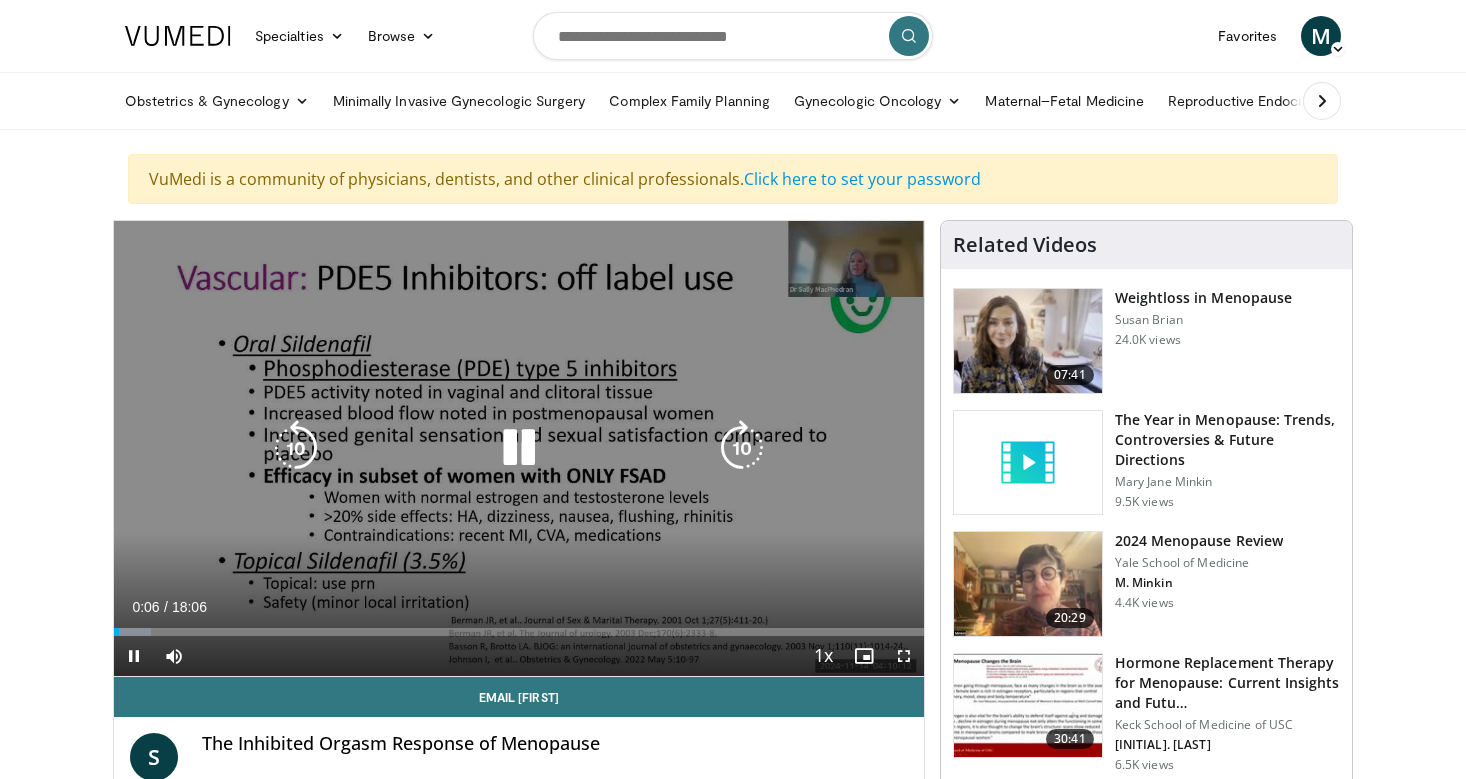 click at bounding box center (519, 448) 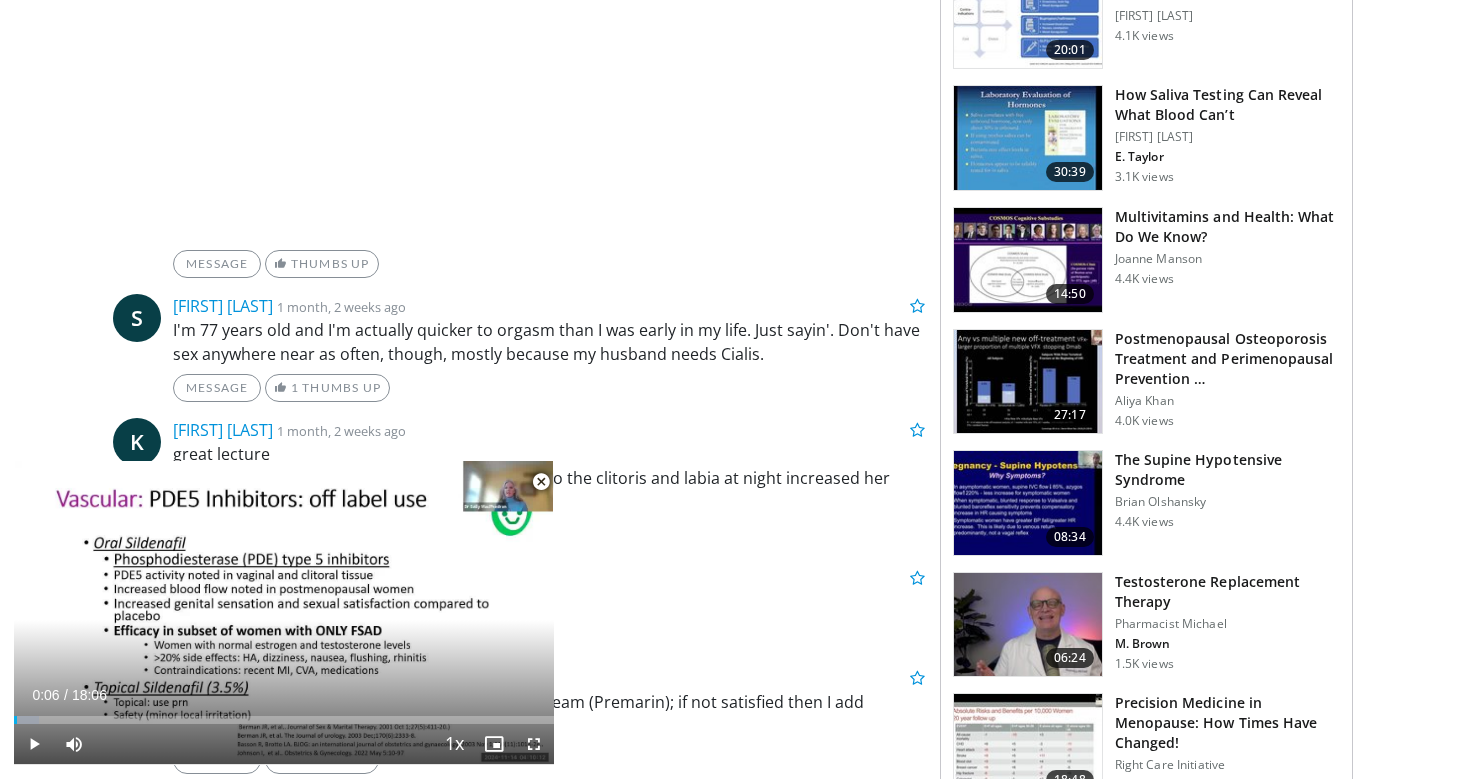 scroll, scrollTop: 1715, scrollLeft: 0, axis: vertical 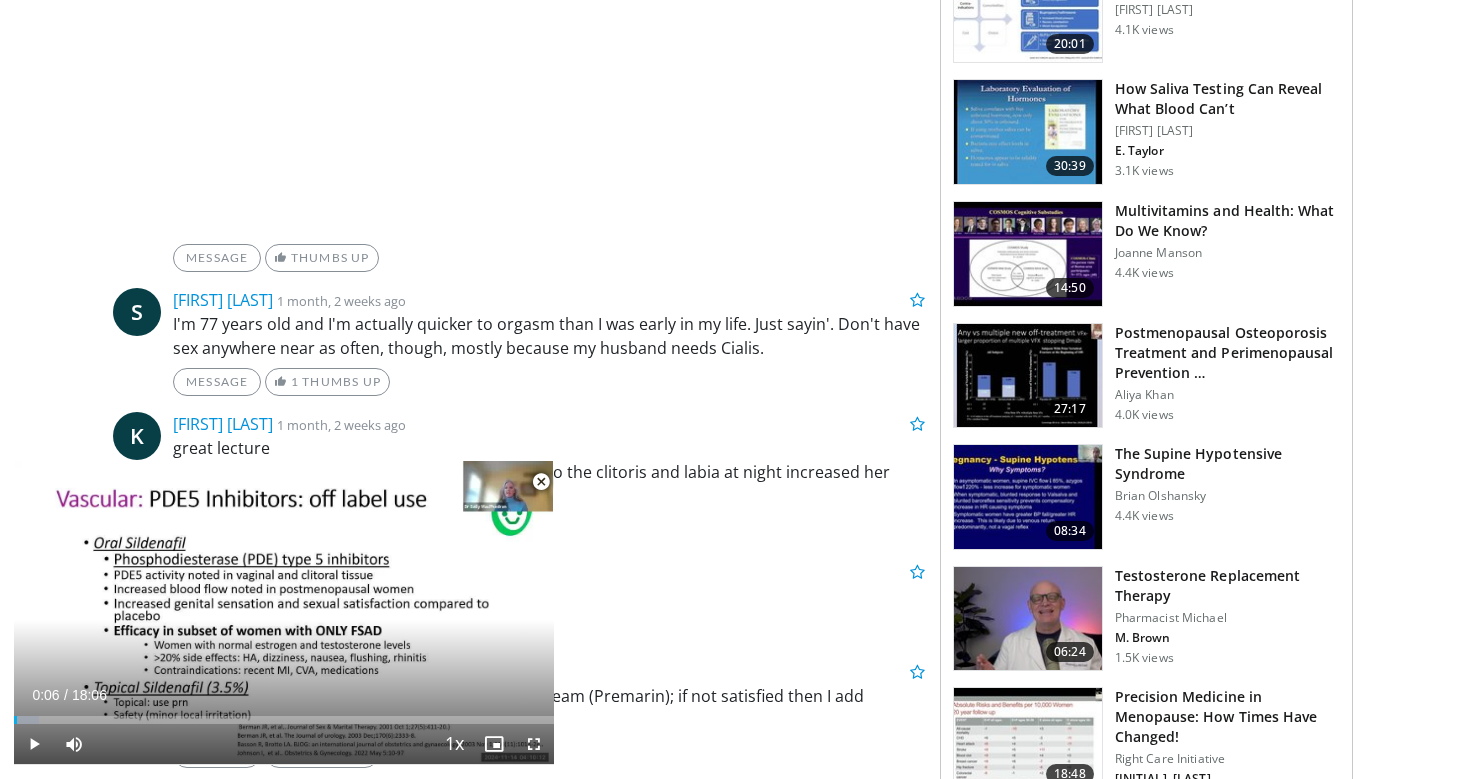 click at bounding box center (1028, 376) 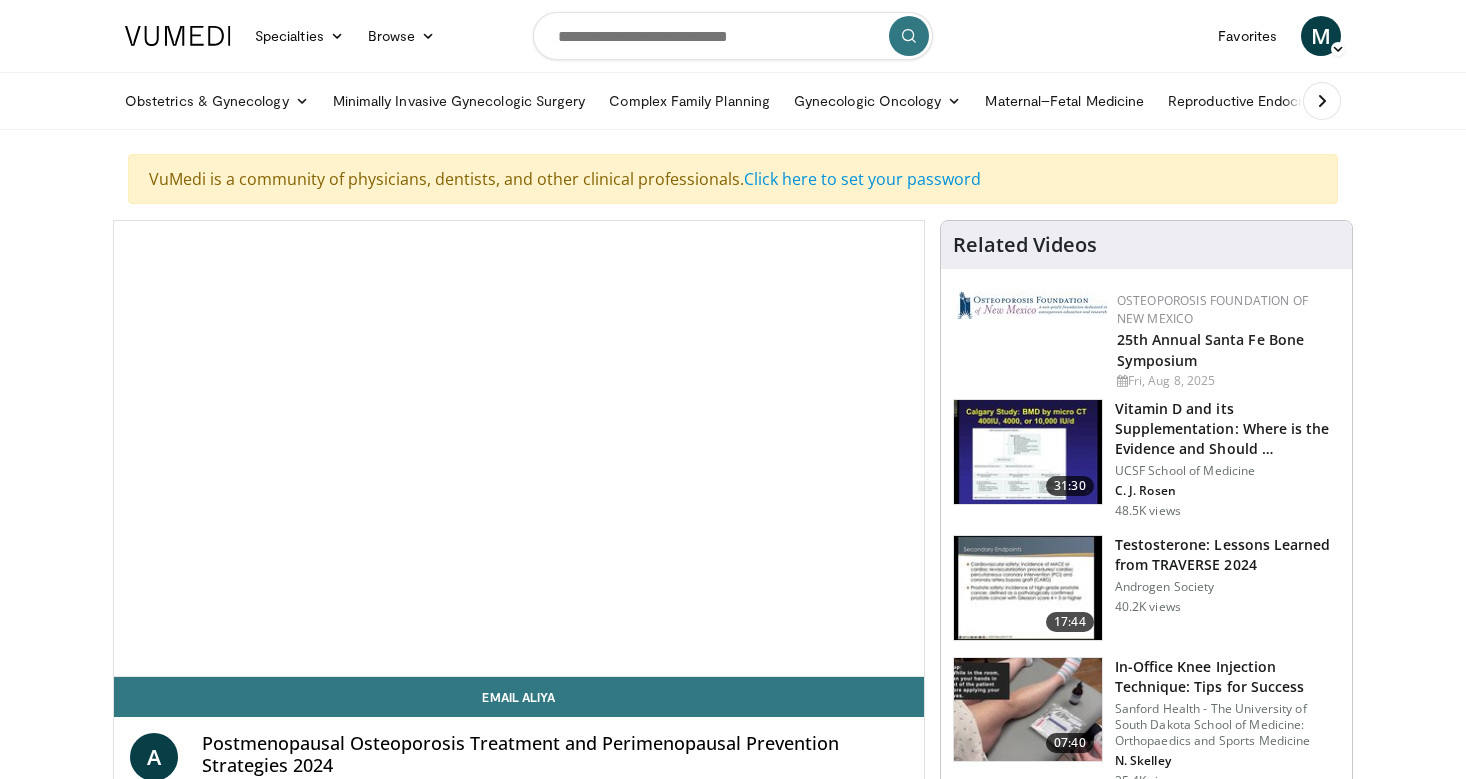 scroll, scrollTop: 0, scrollLeft: 0, axis: both 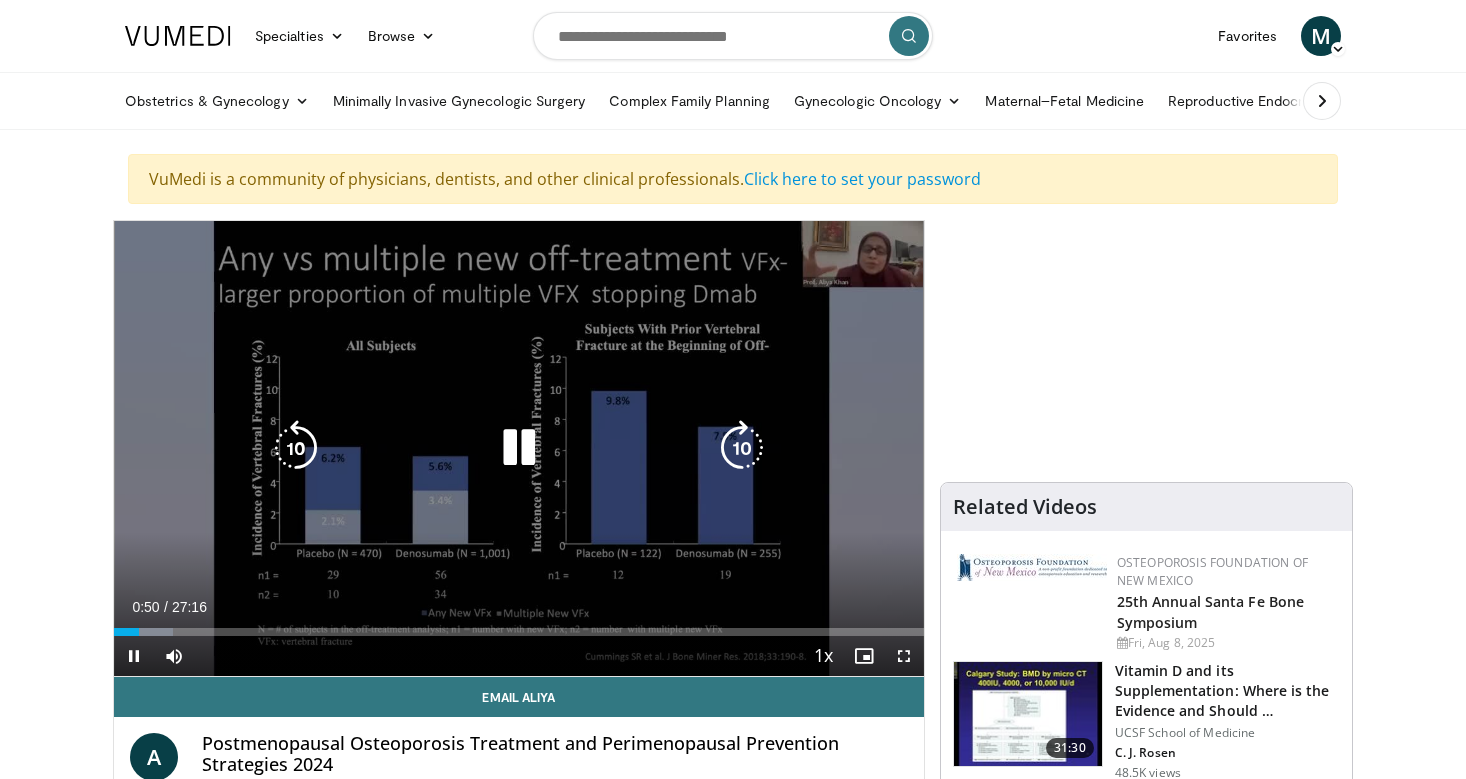 click at bounding box center [519, 448] 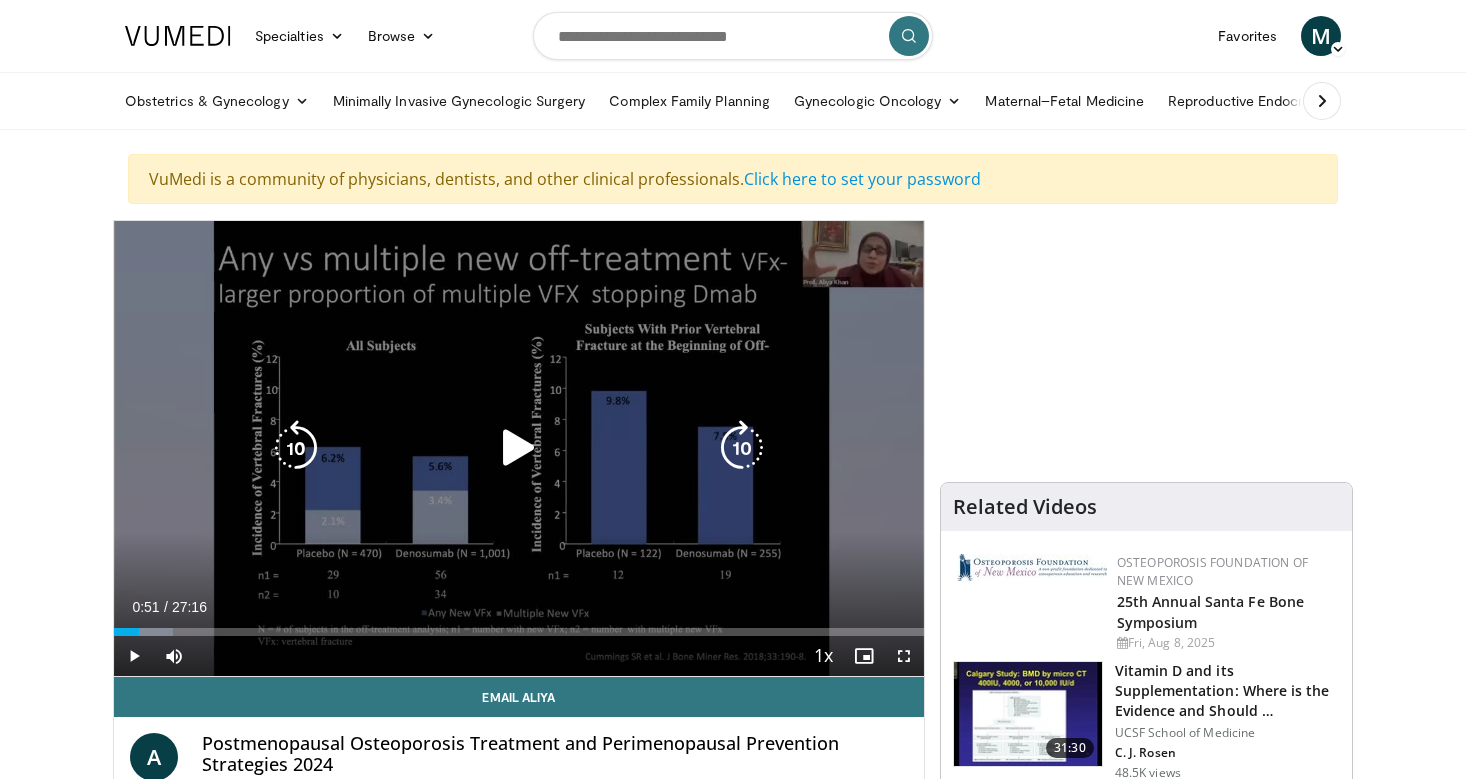 click at bounding box center [519, 448] 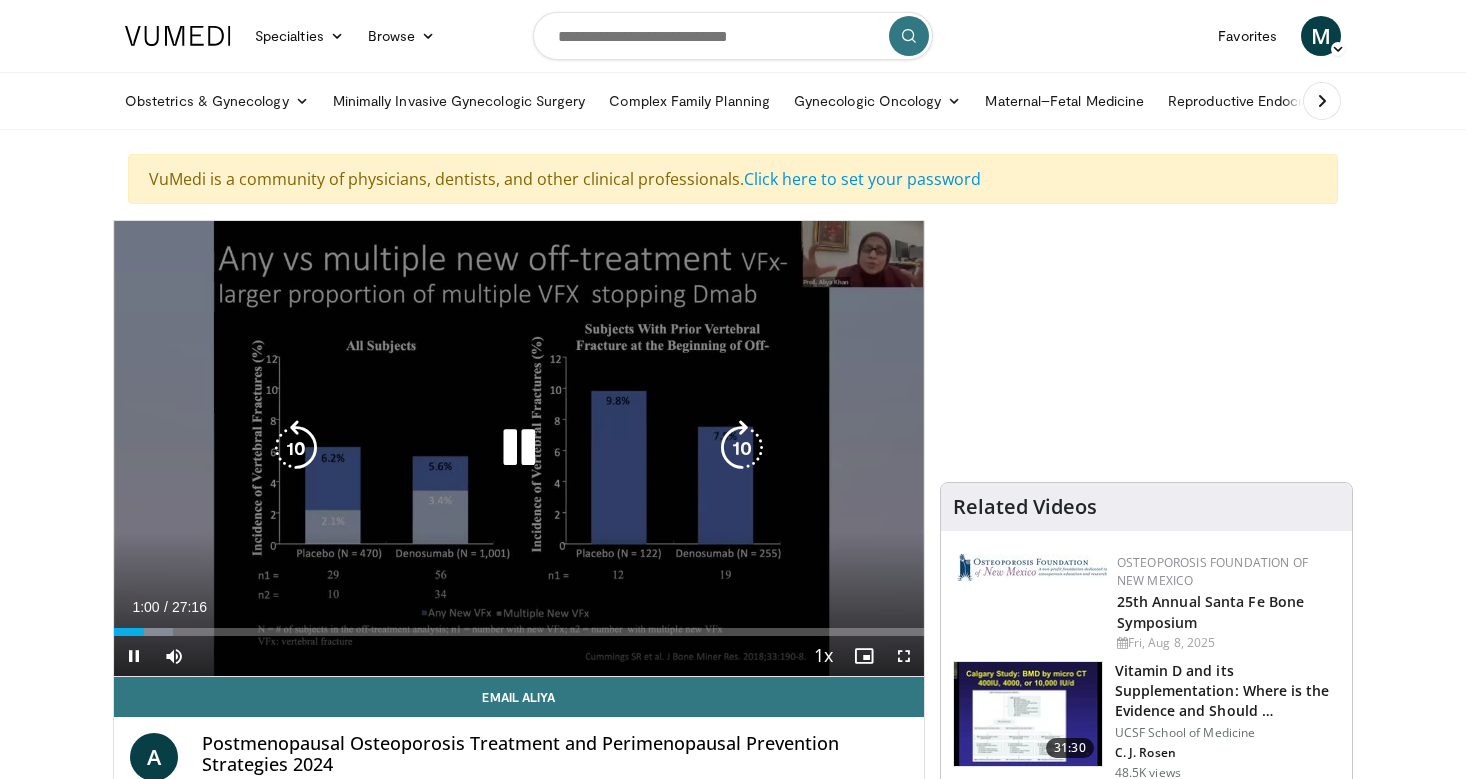 click at bounding box center (519, 448) 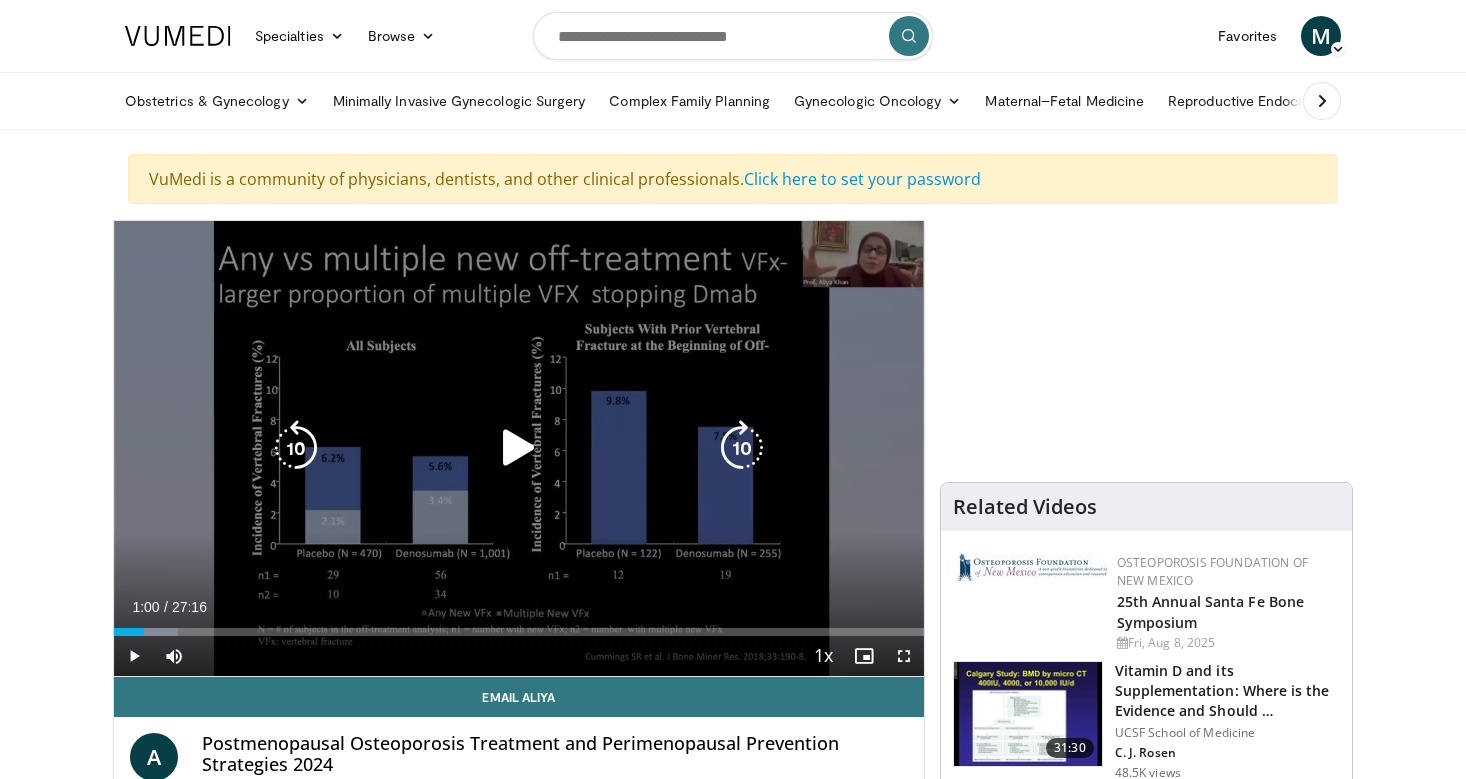 click at bounding box center (519, 448) 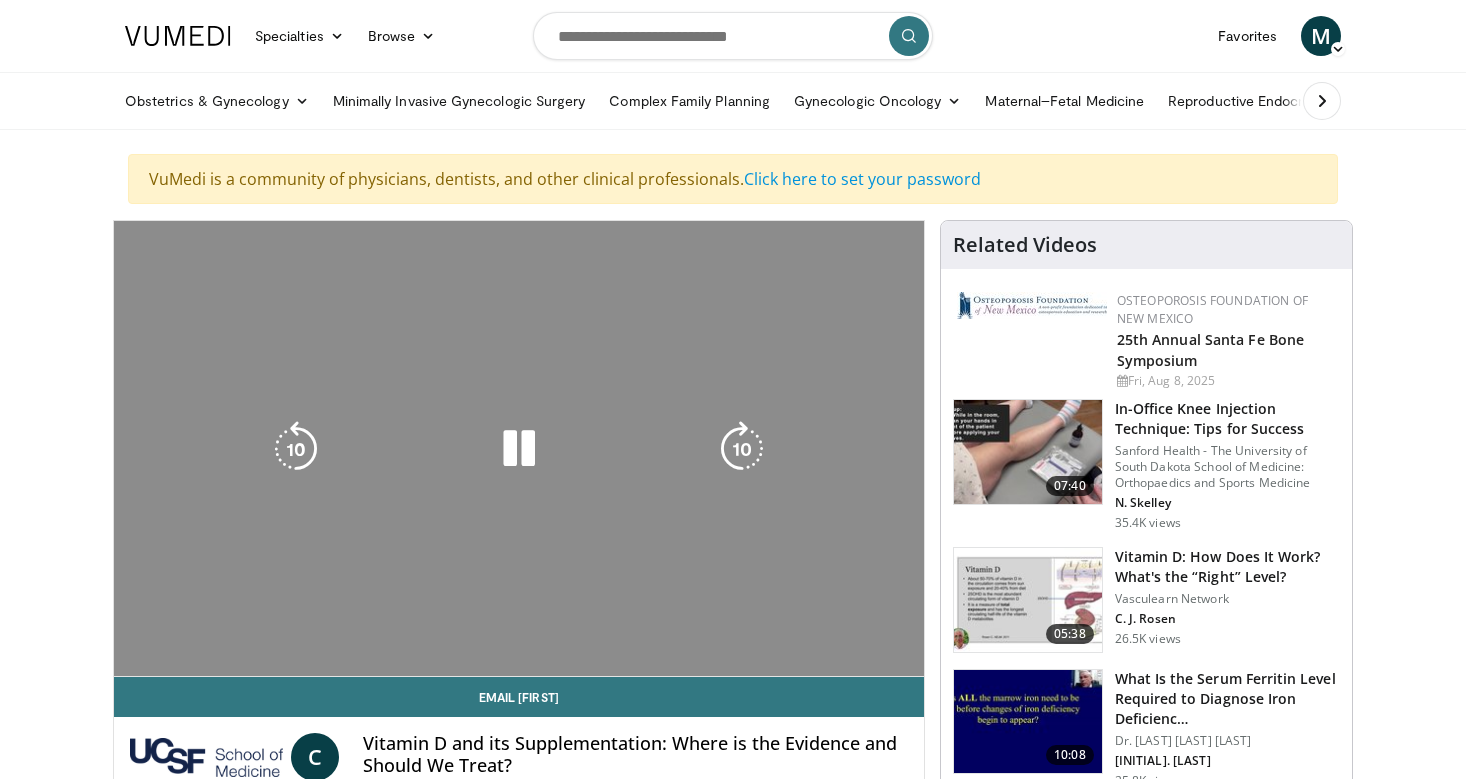 scroll, scrollTop: 0, scrollLeft: 0, axis: both 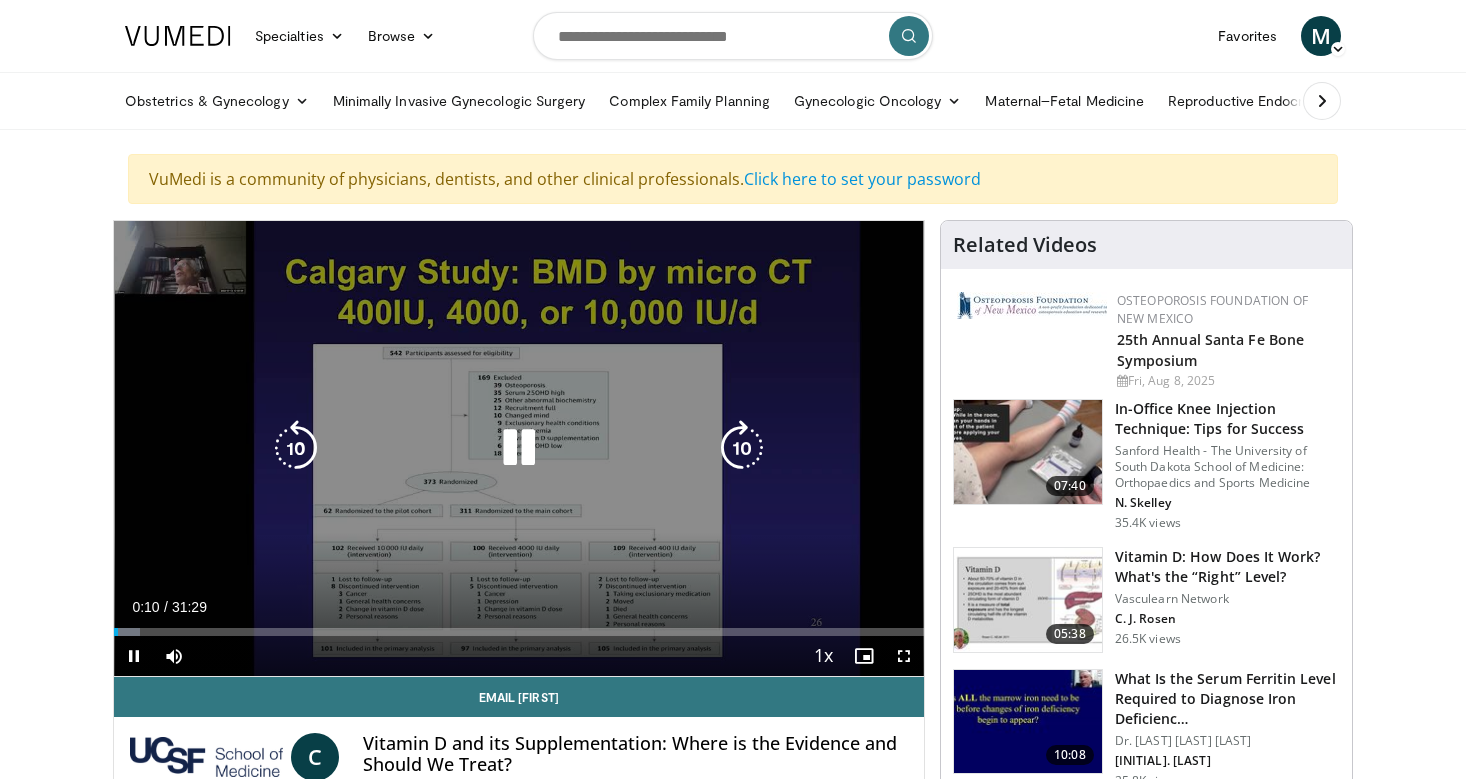 click at bounding box center [519, 448] 